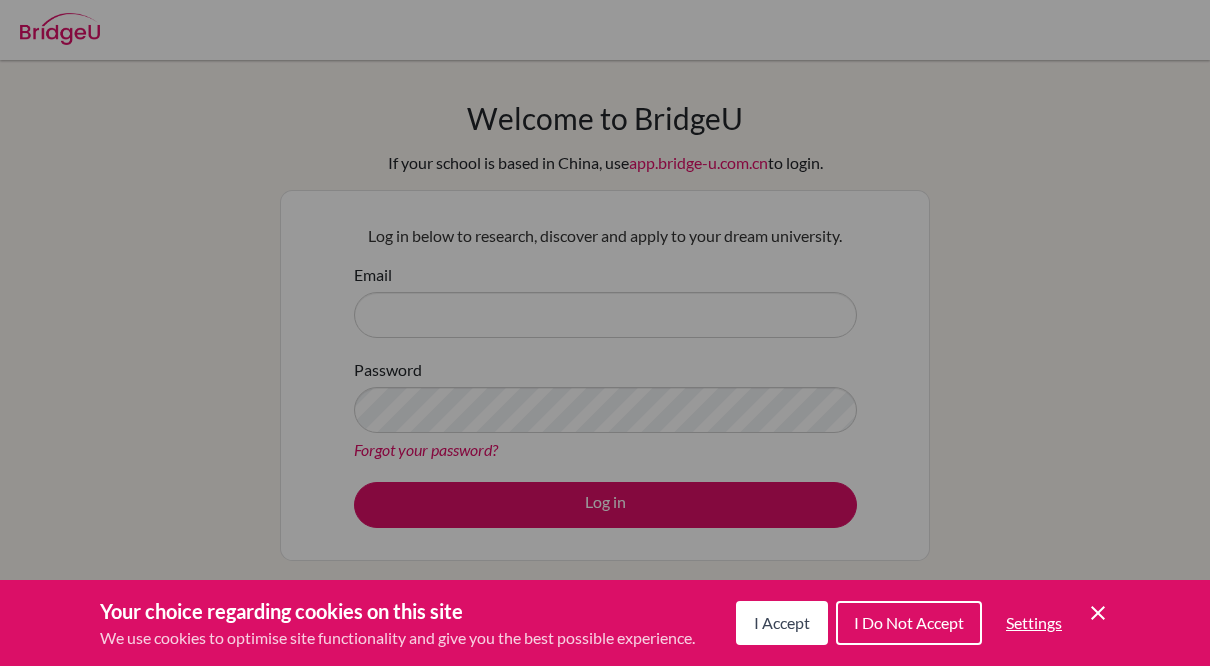 scroll, scrollTop: 0, scrollLeft: 0, axis: both 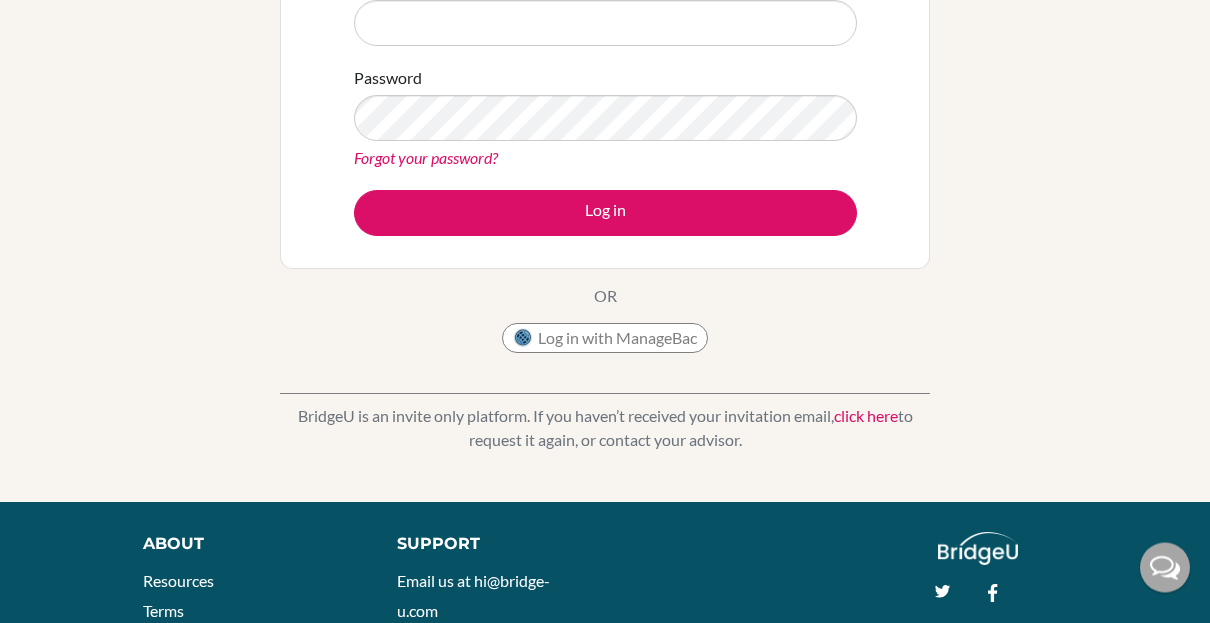 click on "Log in with ManageBac" at bounding box center [605, 339] 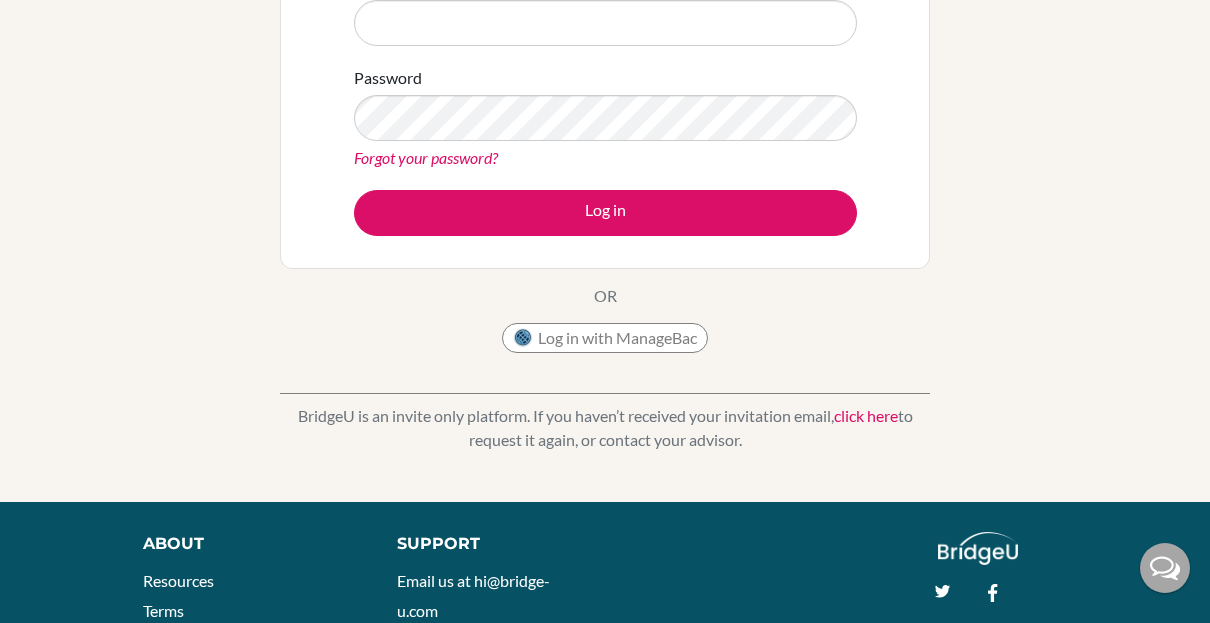 click on "Log in with ManageBac" at bounding box center [605, 338] 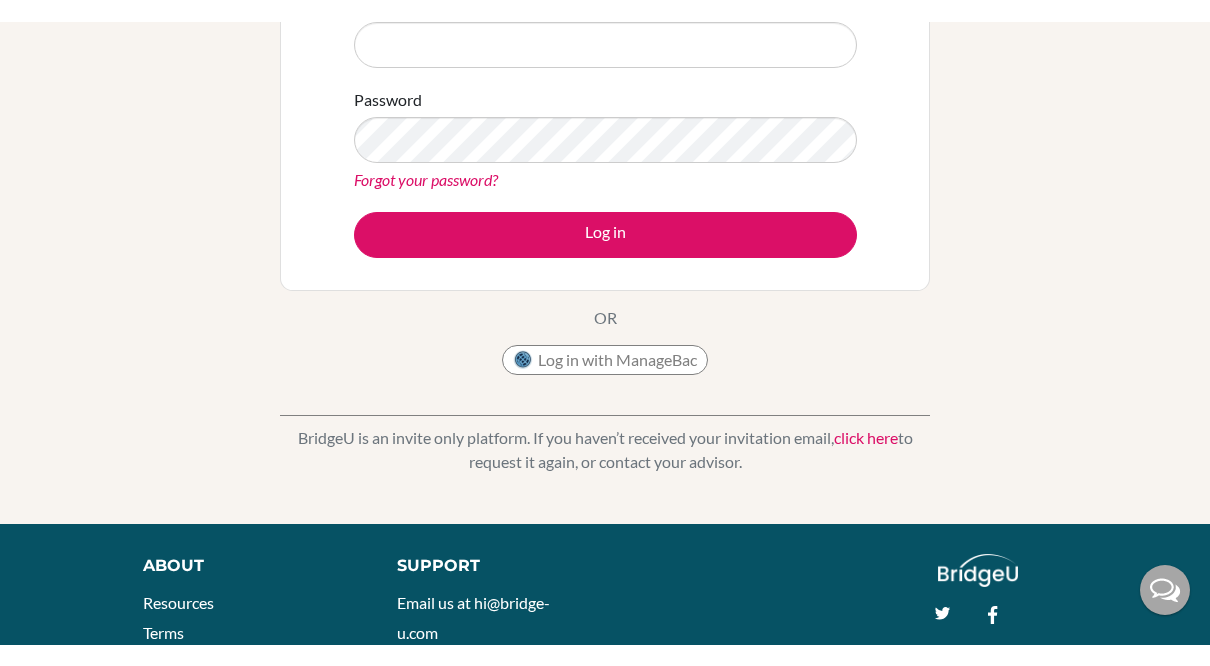 scroll, scrollTop: 223, scrollLeft: 0, axis: vertical 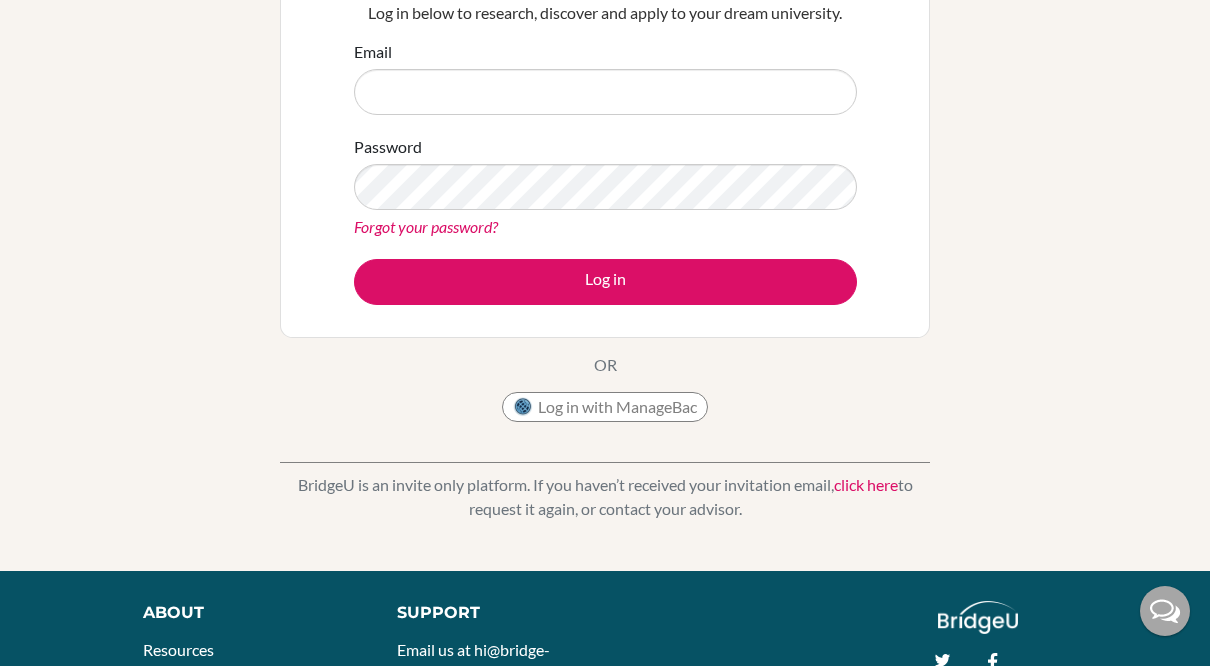 click on "Log in with ManageBac" at bounding box center (605, 407) 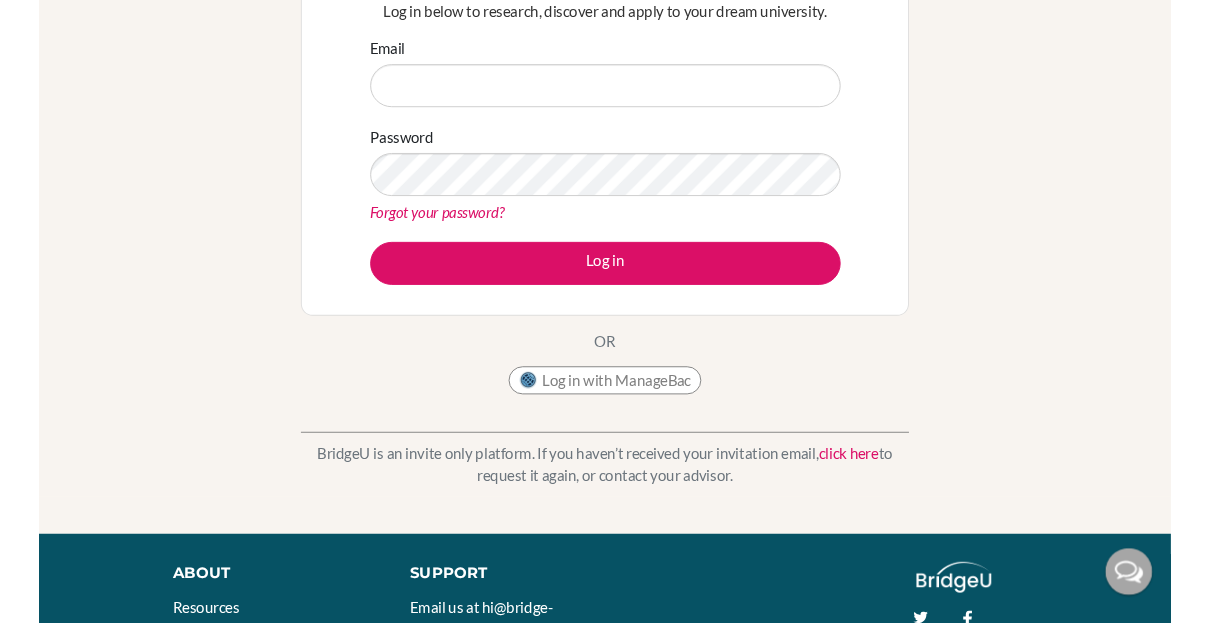 scroll, scrollTop: 179, scrollLeft: 0, axis: vertical 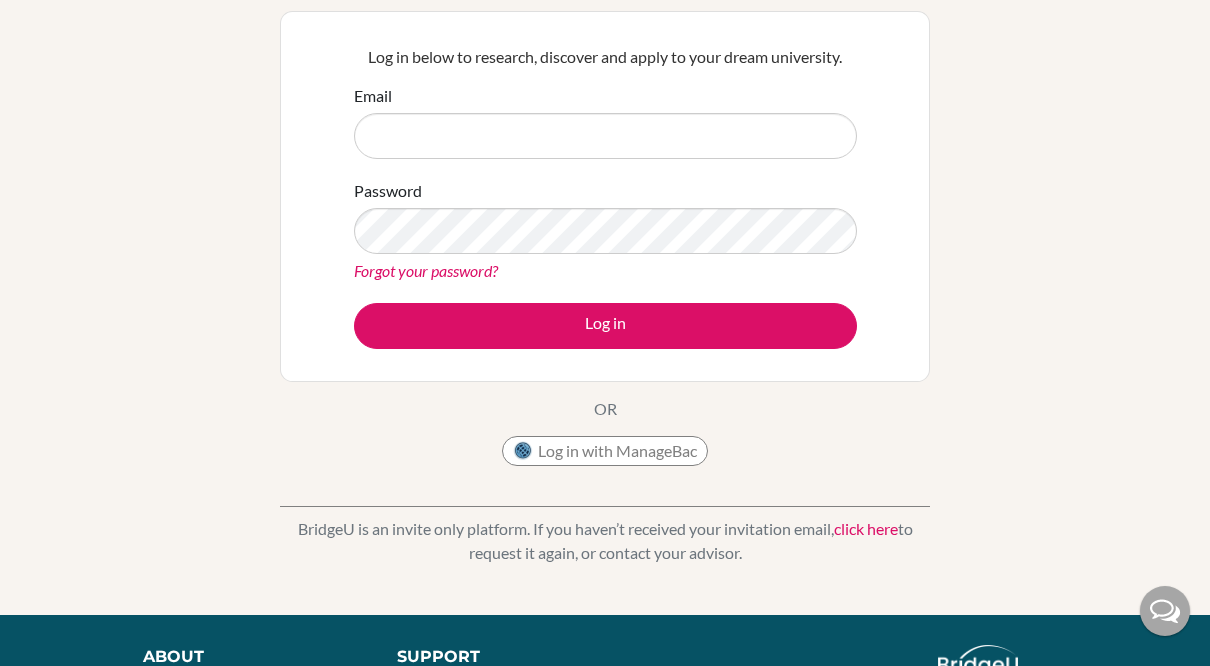click on "Welcome to BridgeU
If your school is based in China, use  app.bridge-u.com.cn  to login.
Log in below to research, discover and apply to your dream university.
Email
Password
Forgot your password?
Log in
OR
Log in with ManageBac" at bounding box center [605, 198] 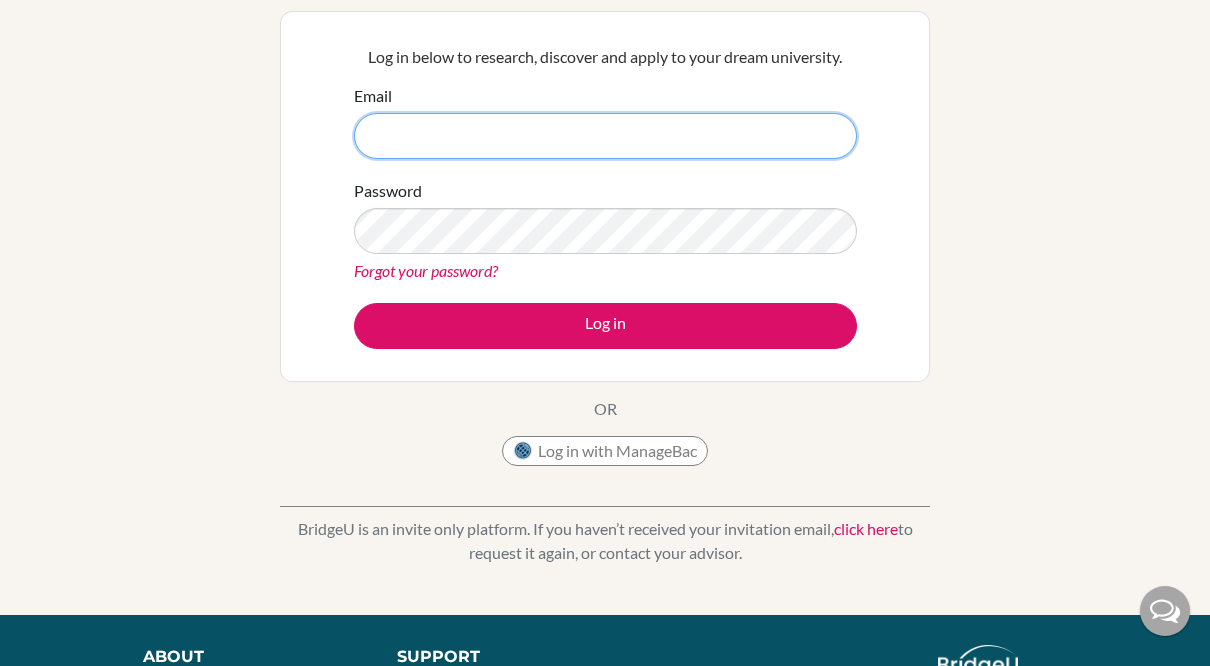 click on "Email" at bounding box center [605, 136] 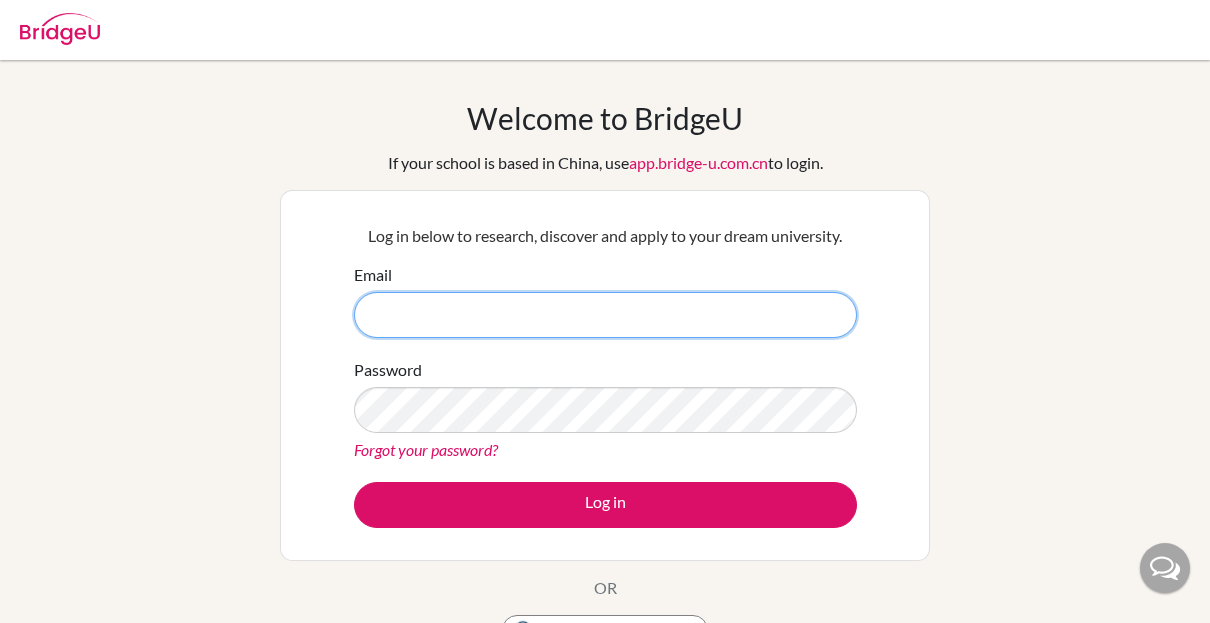scroll, scrollTop: 0, scrollLeft: 0, axis: both 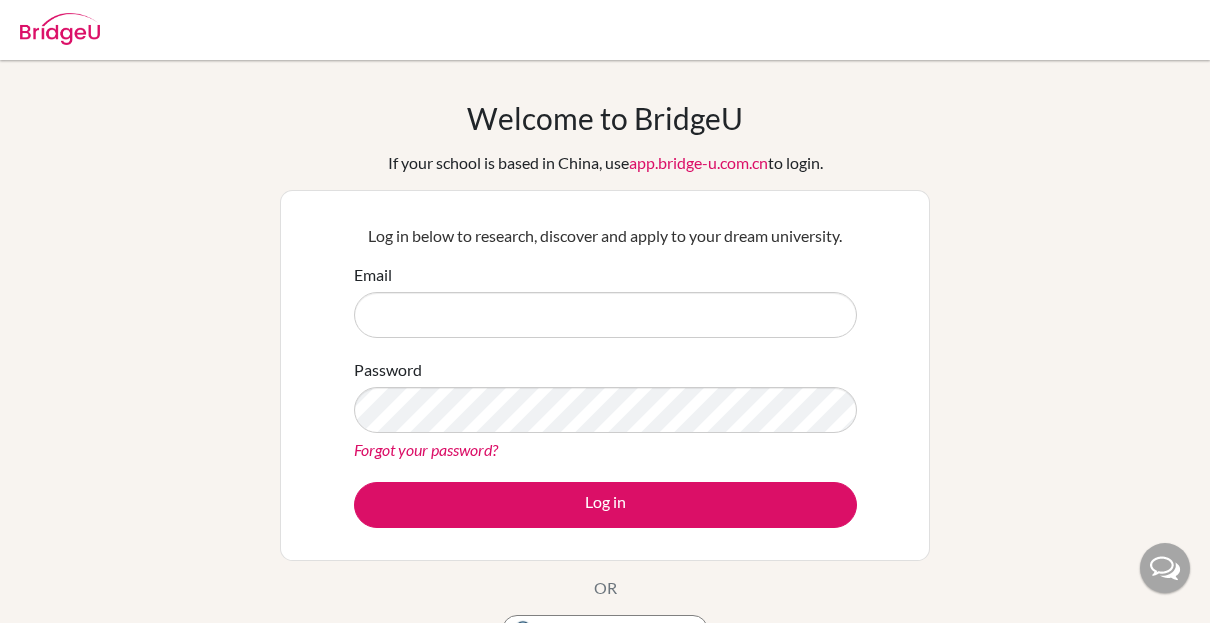 click on "Welcome to BridgeU
If your school is based in China, use  app.bridge-u.com.cn  to login.
Log in below to research, discover and apply to your dream university.
[EMAIL]
Password
Forgot your password?
Log in
OR
Log in with ManageBac
BridgeU is an invite only platform. If you haven’t received your invitation email,
click here
to request it again, or contact your advisor." at bounding box center (605, 427) 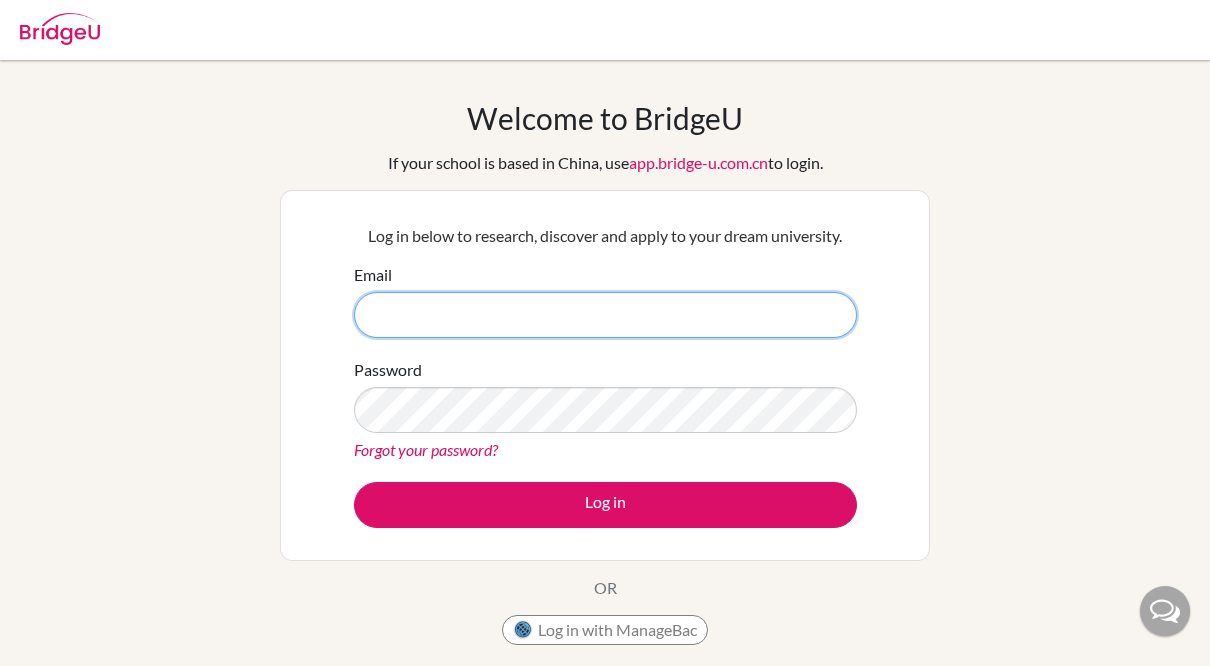 click on "Email" at bounding box center (605, 315) 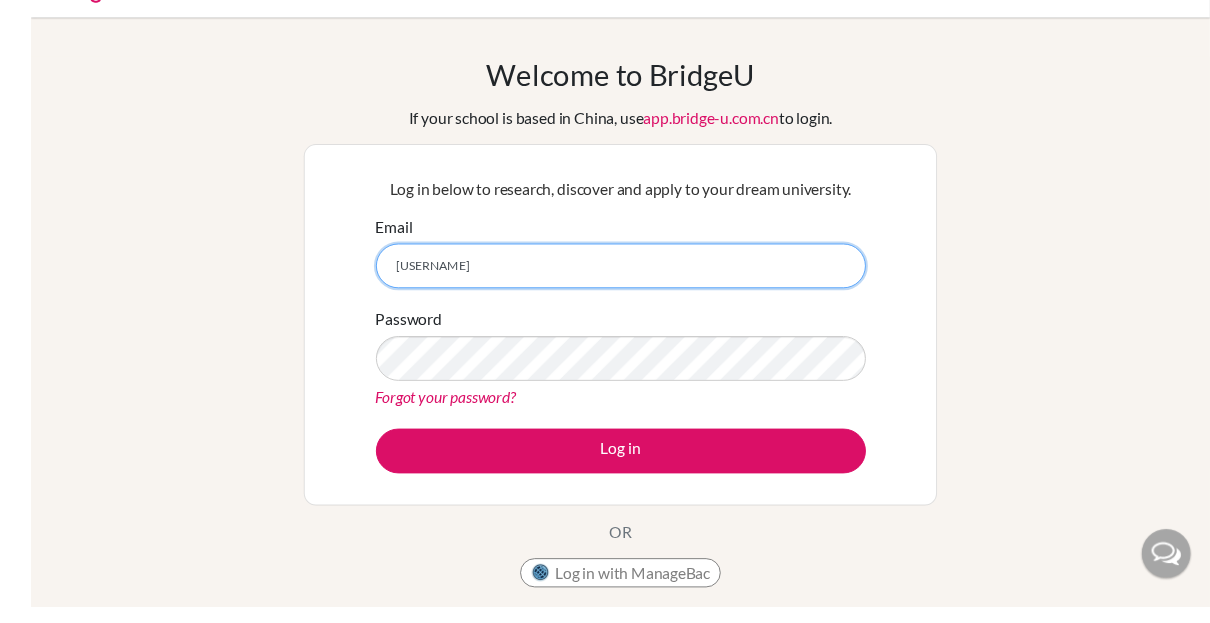 scroll, scrollTop: 46, scrollLeft: 0, axis: vertical 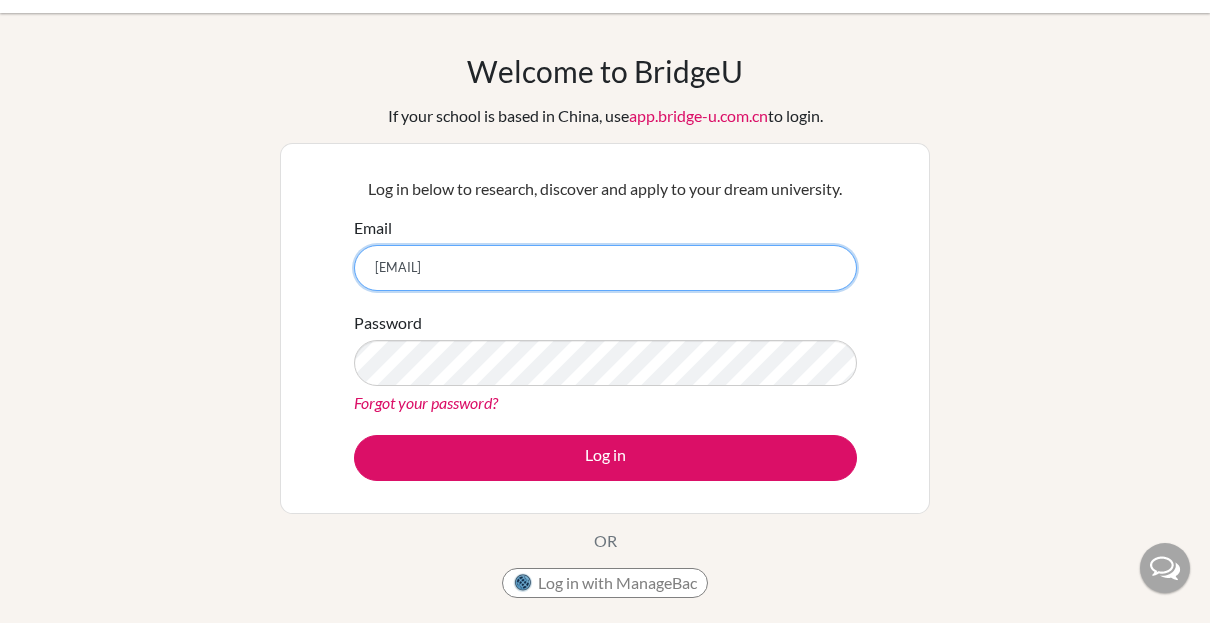 type on "azrielandima@sekolahciputra.sch.id" 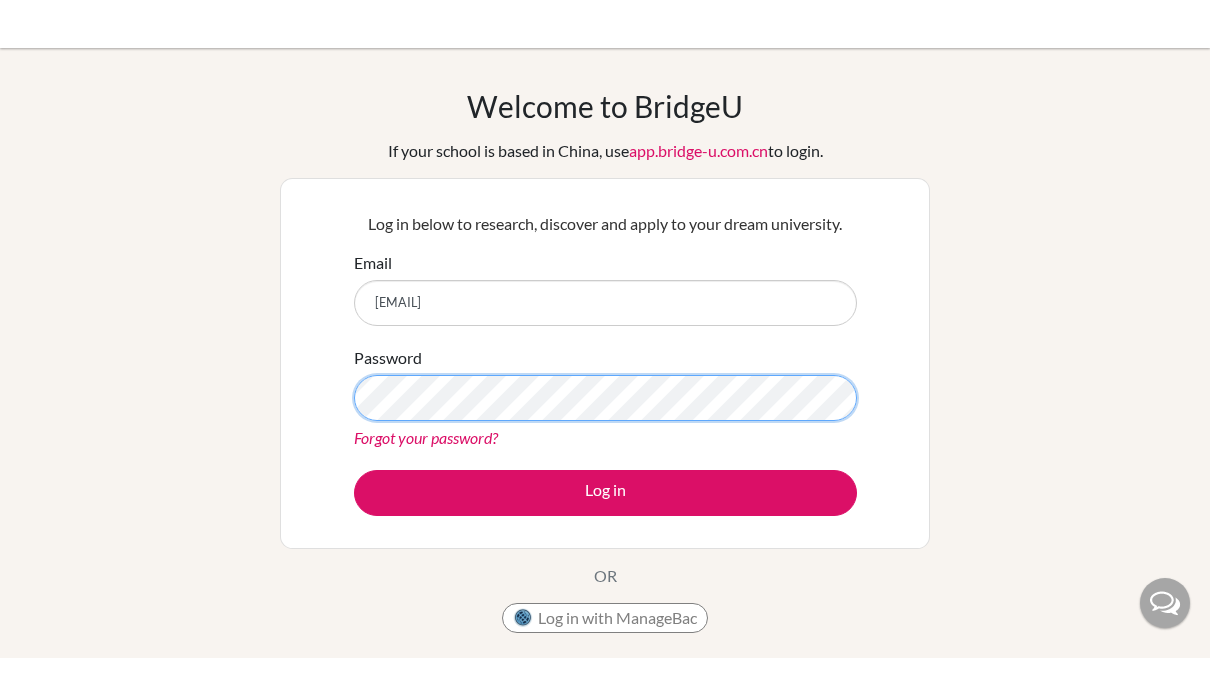 scroll, scrollTop: 46, scrollLeft: 0, axis: vertical 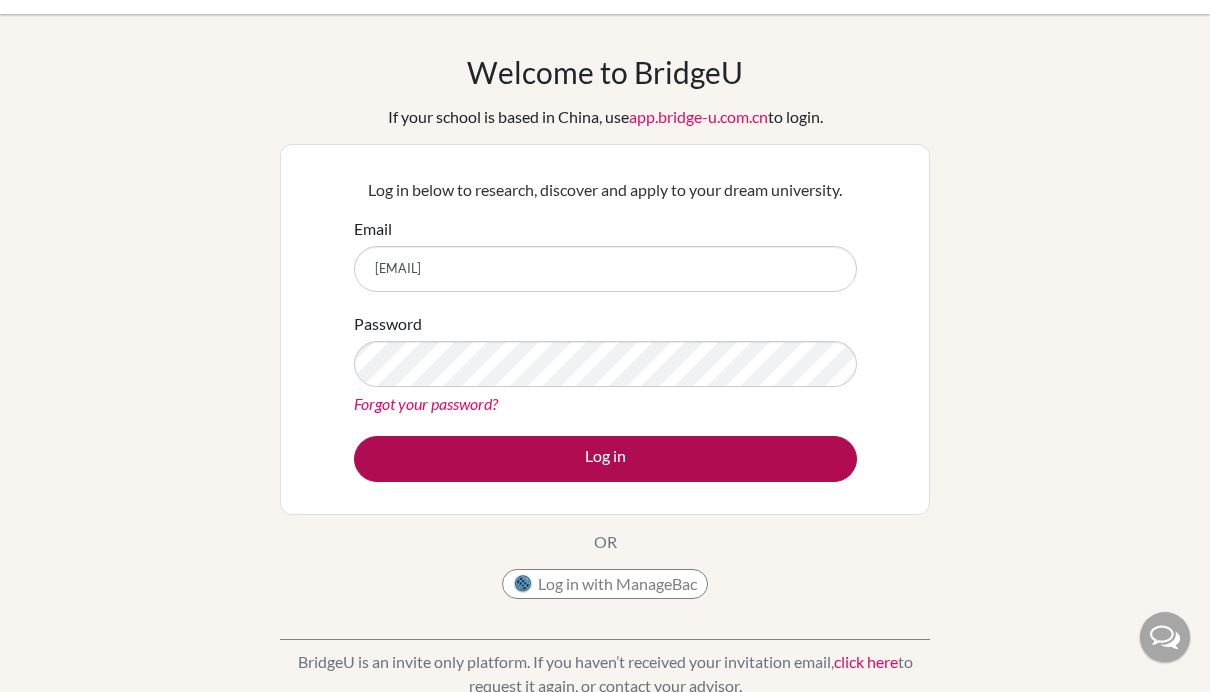 click on "Log in" at bounding box center (605, 459) 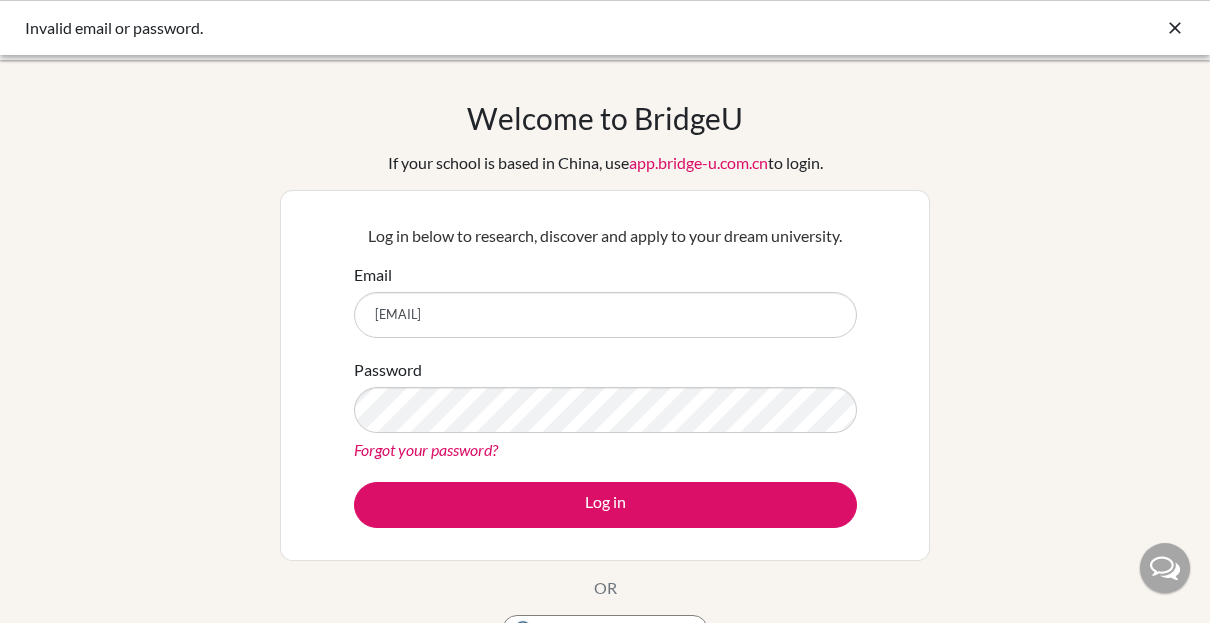 scroll, scrollTop: 0, scrollLeft: 0, axis: both 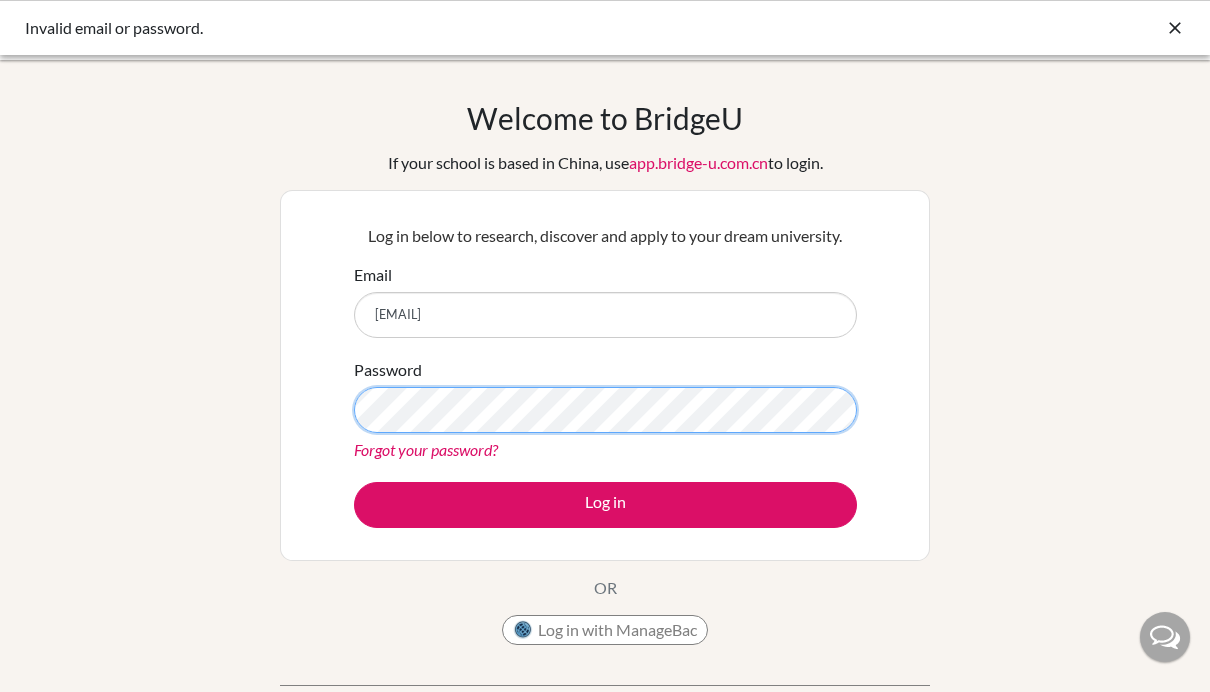 click on "Log in" at bounding box center (605, 505) 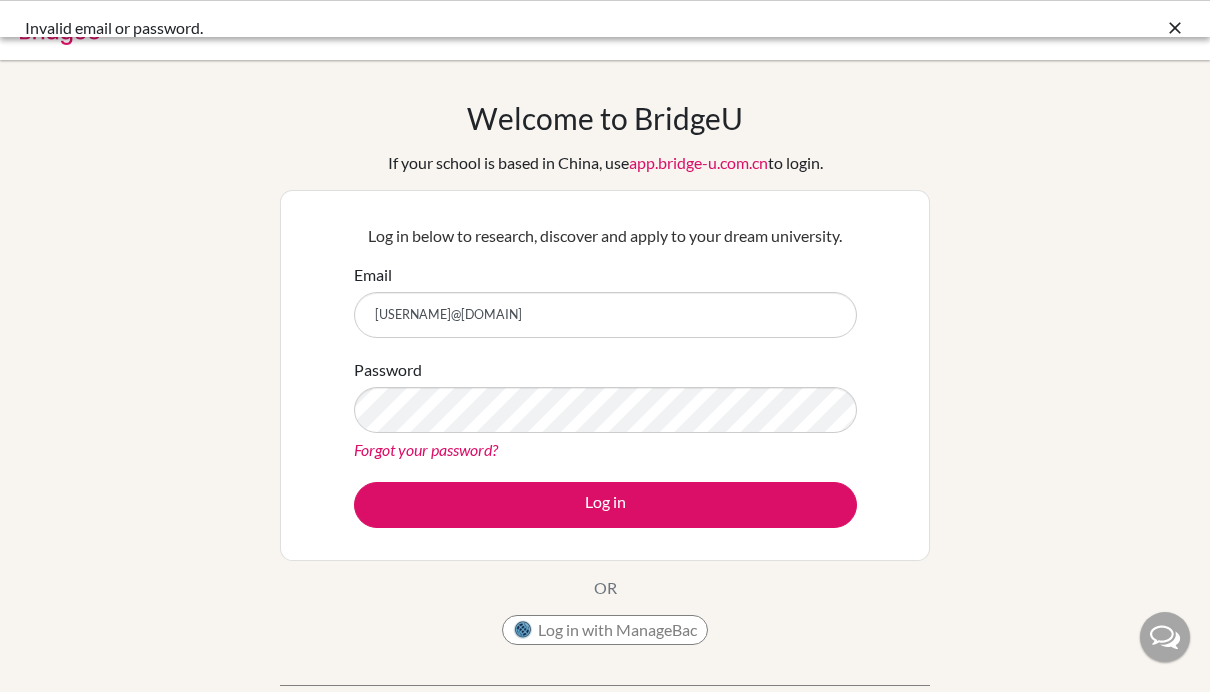 scroll, scrollTop: 0, scrollLeft: 0, axis: both 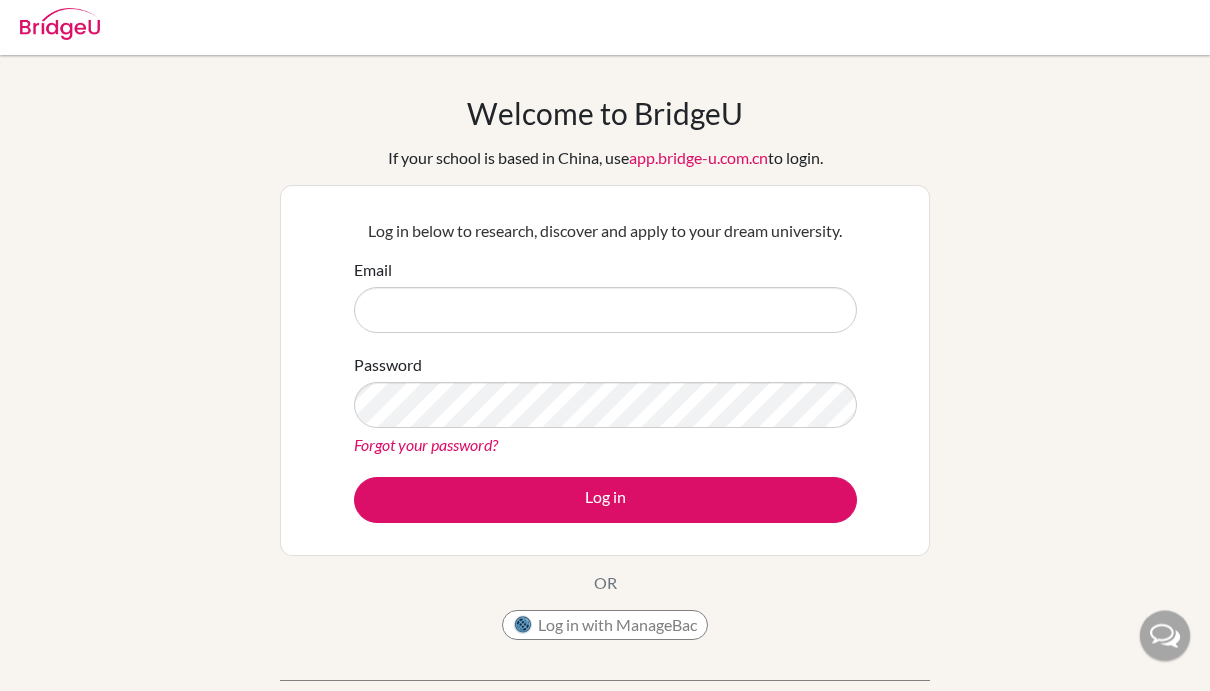 click on "Log in with ManageBac" at bounding box center (605, 626) 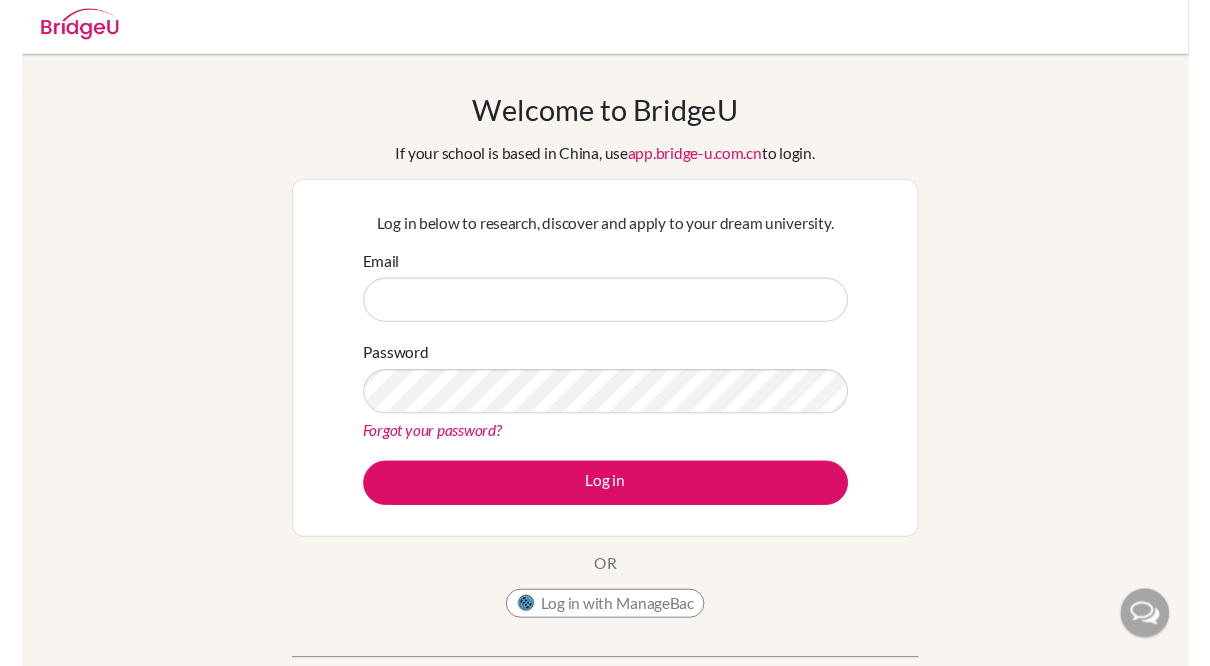 scroll, scrollTop: 73, scrollLeft: 0, axis: vertical 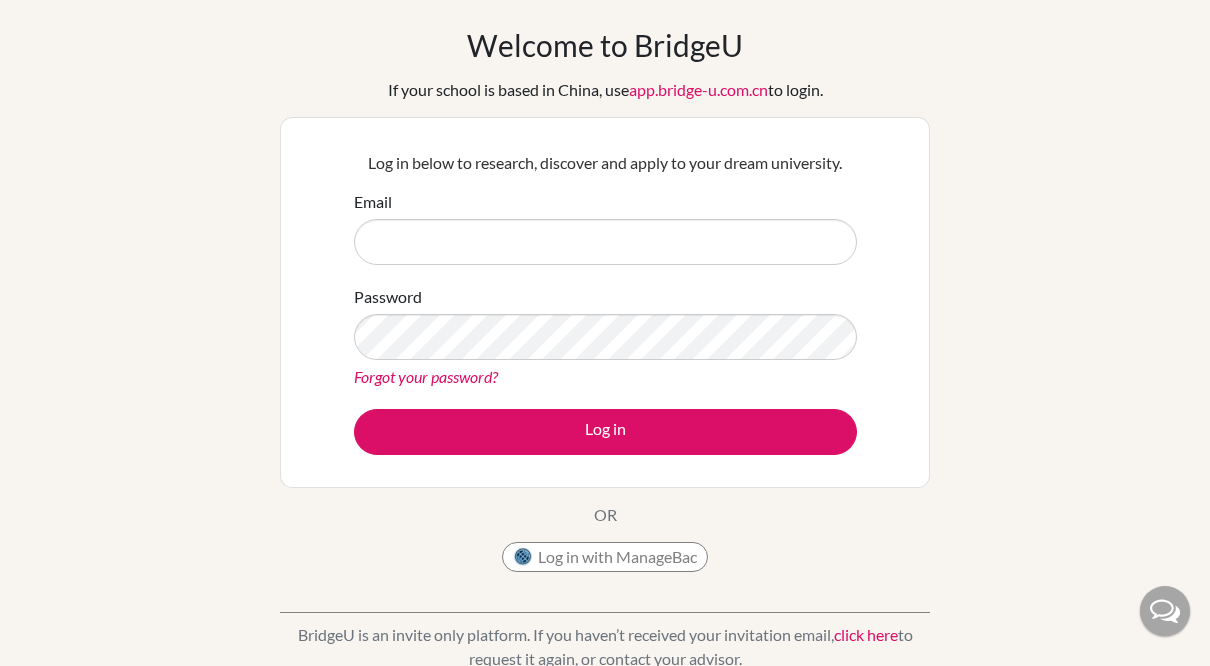 click on "Log in with ManageBac" at bounding box center (605, 557) 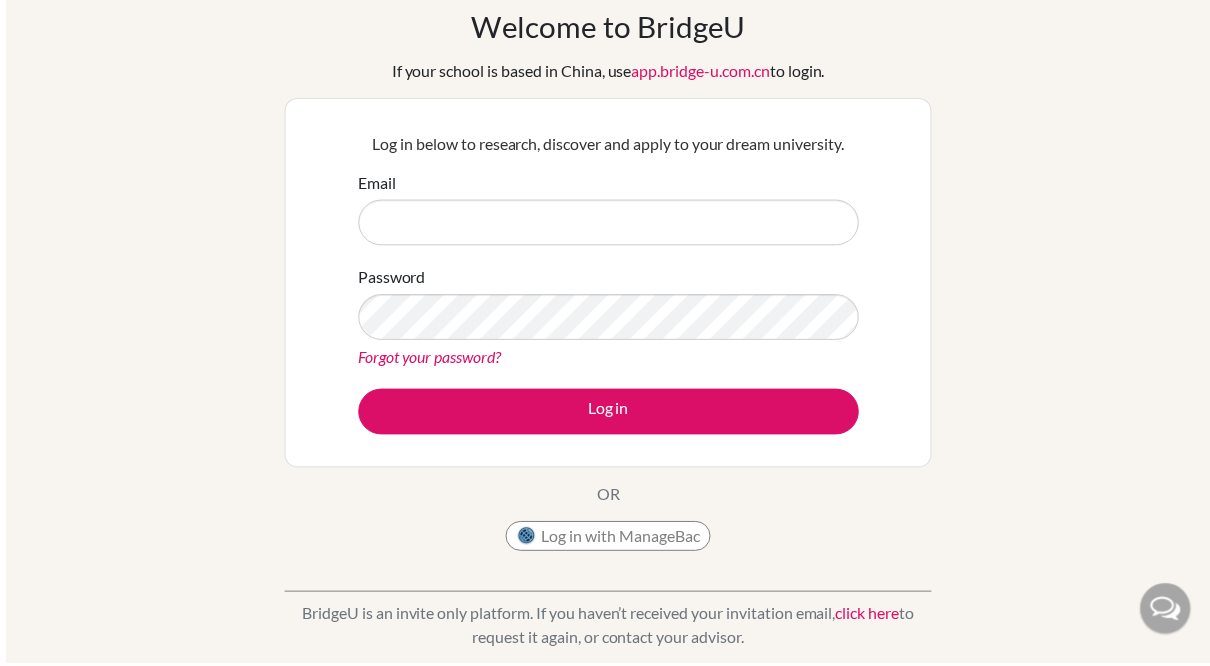 scroll, scrollTop: 92, scrollLeft: 0, axis: vertical 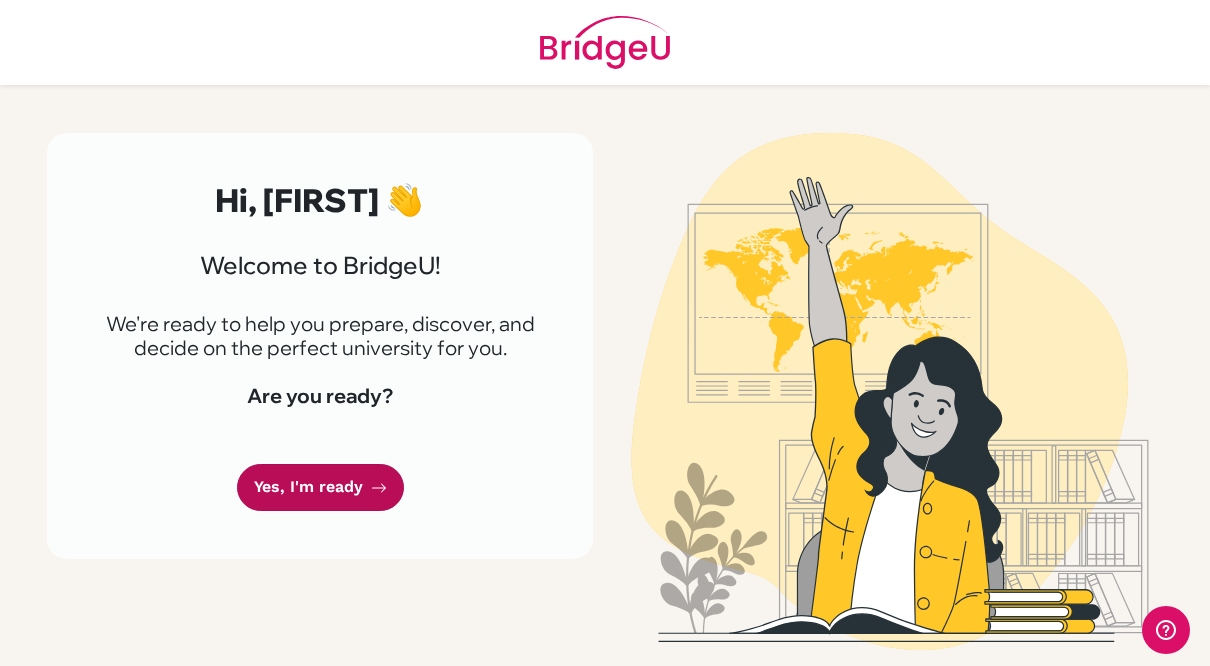 click on "Yes, I'm ready" at bounding box center (320, 487) 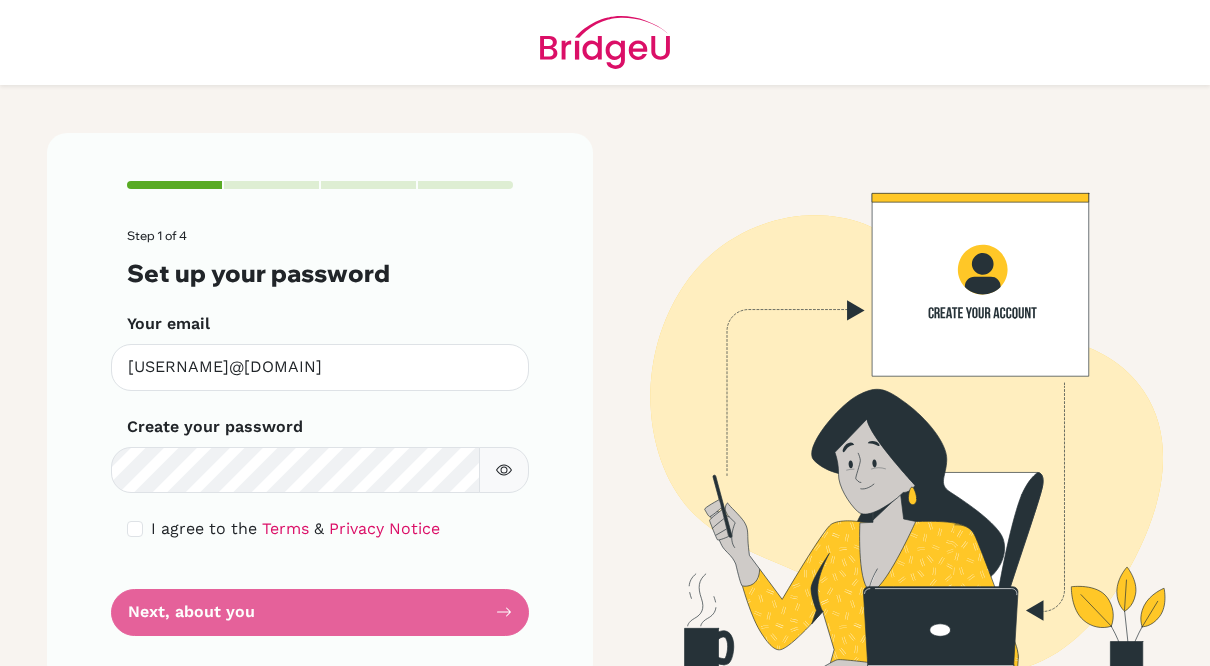 scroll, scrollTop: 0, scrollLeft: 0, axis: both 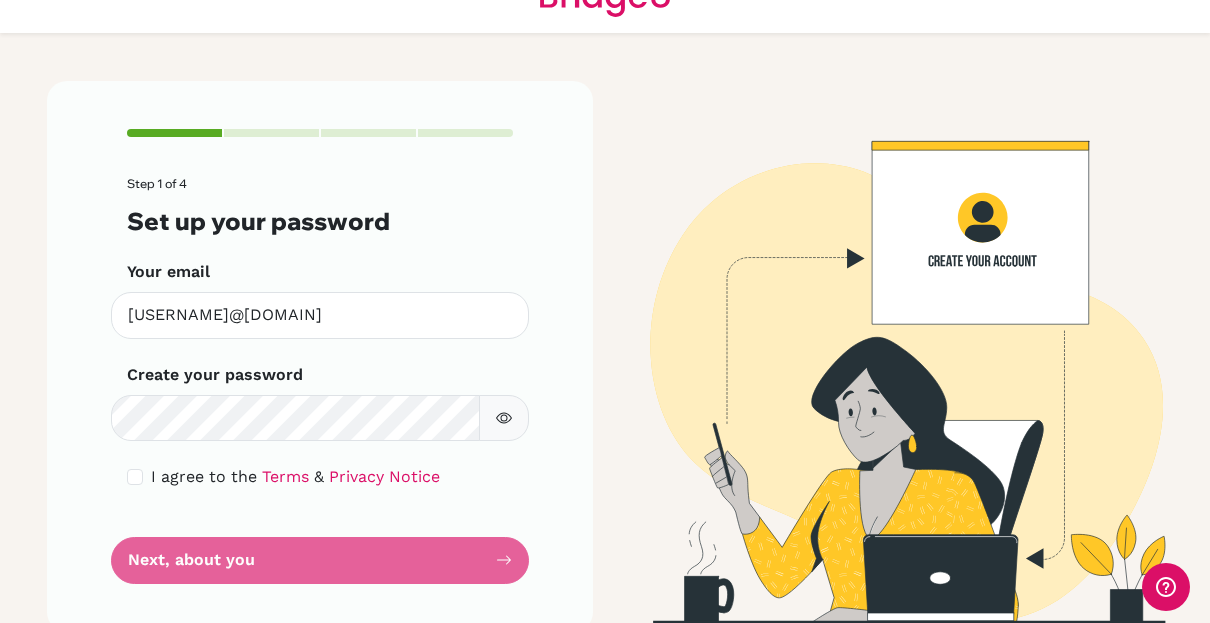 click at bounding box center [135, 477] 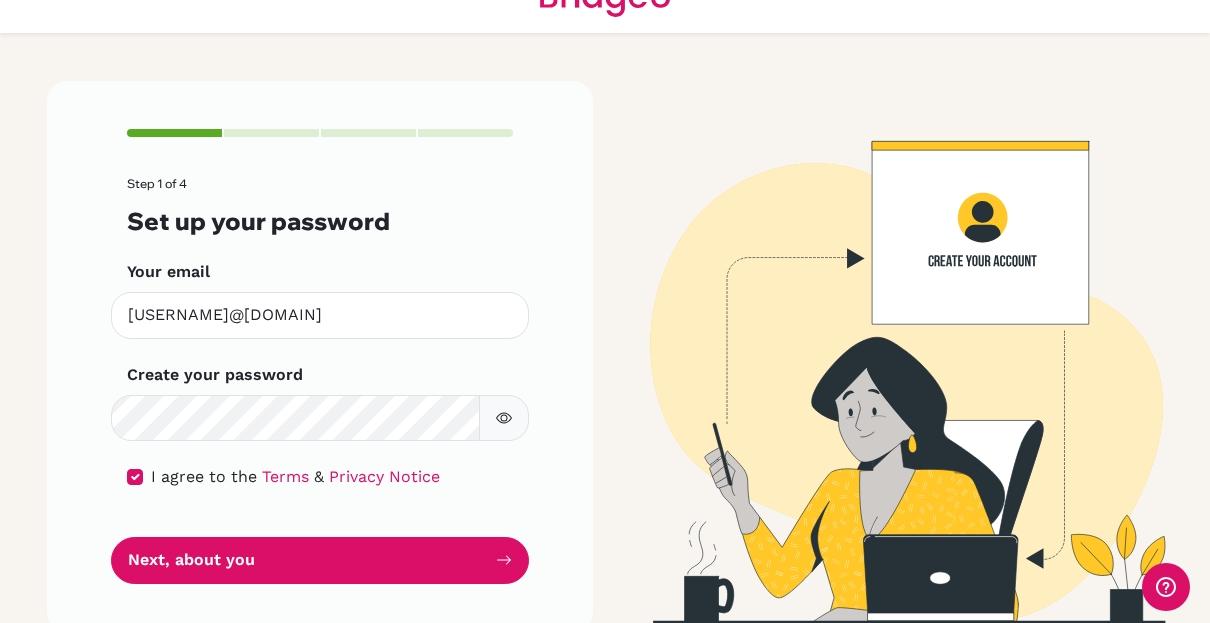 click on "Next, about you" at bounding box center [320, 560] 